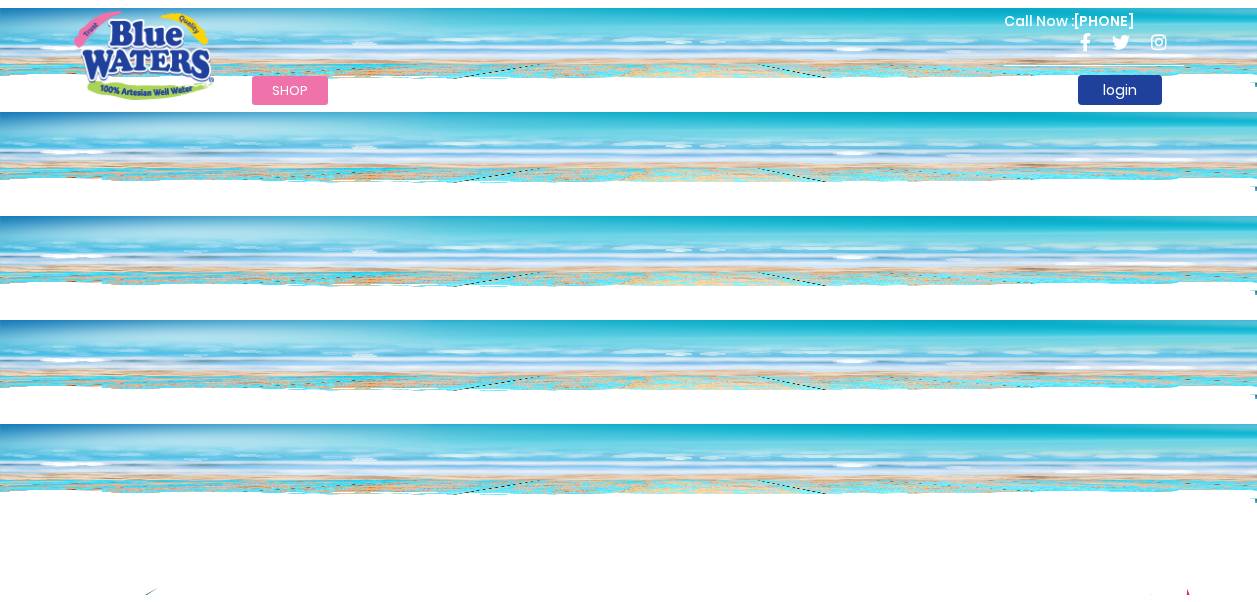 scroll, scrollTop: 0, scrollLeft: 0, axis: both 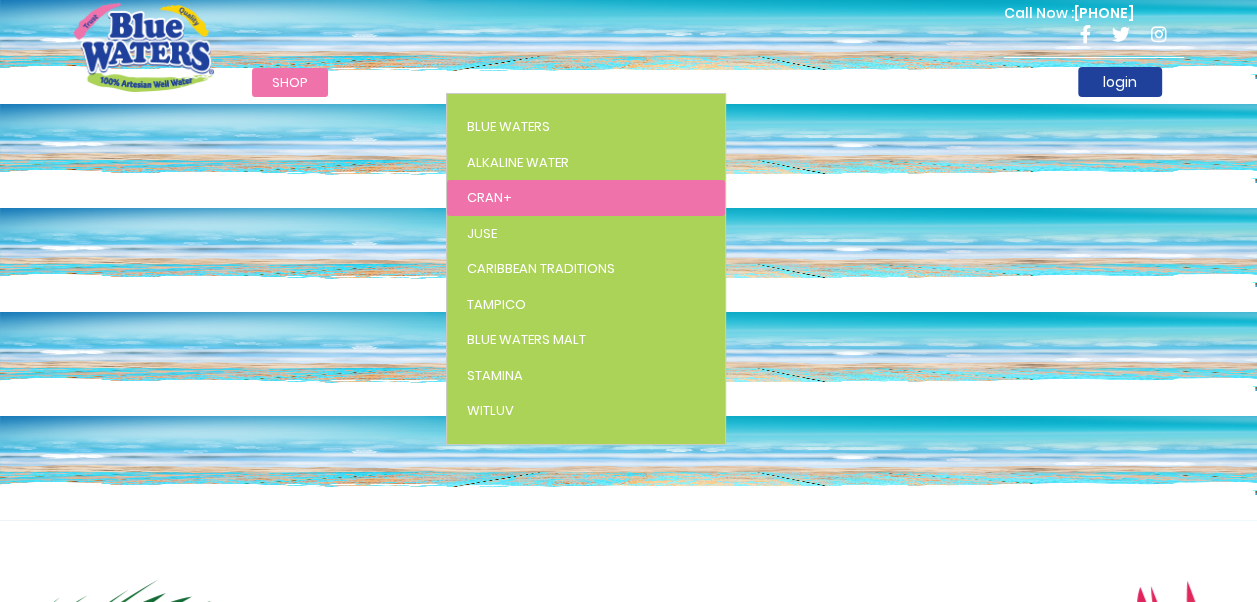 click on "Cran+" at bounding box center (489, 197) 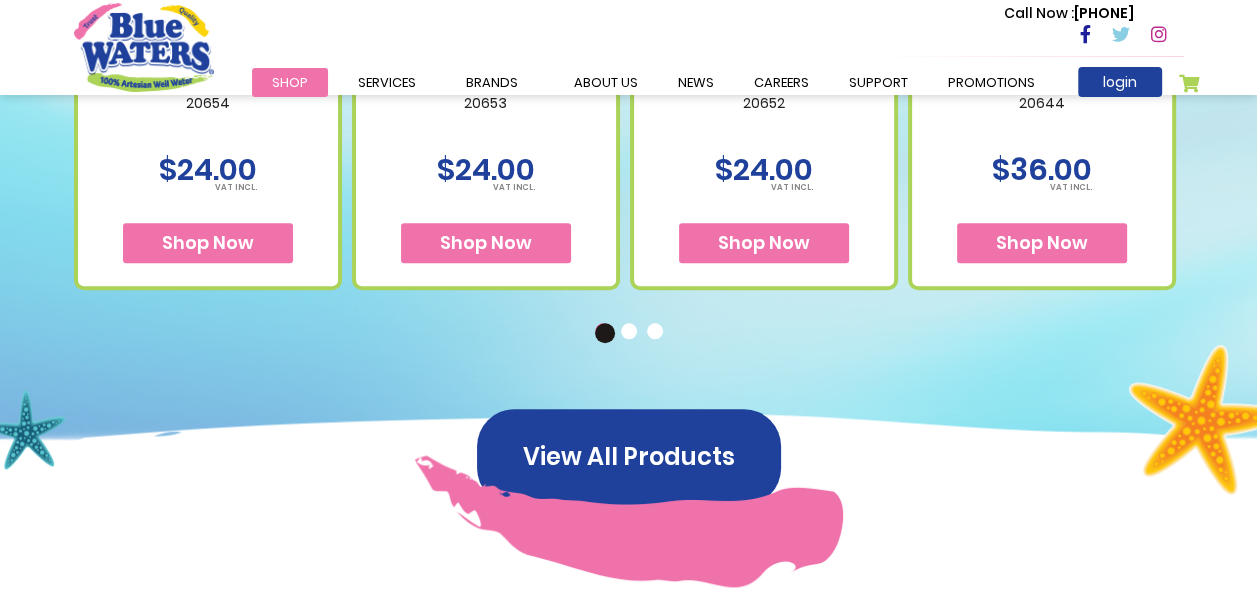 scroll, scrollTop: 1500, scrollLeft: 0, axis: vertical 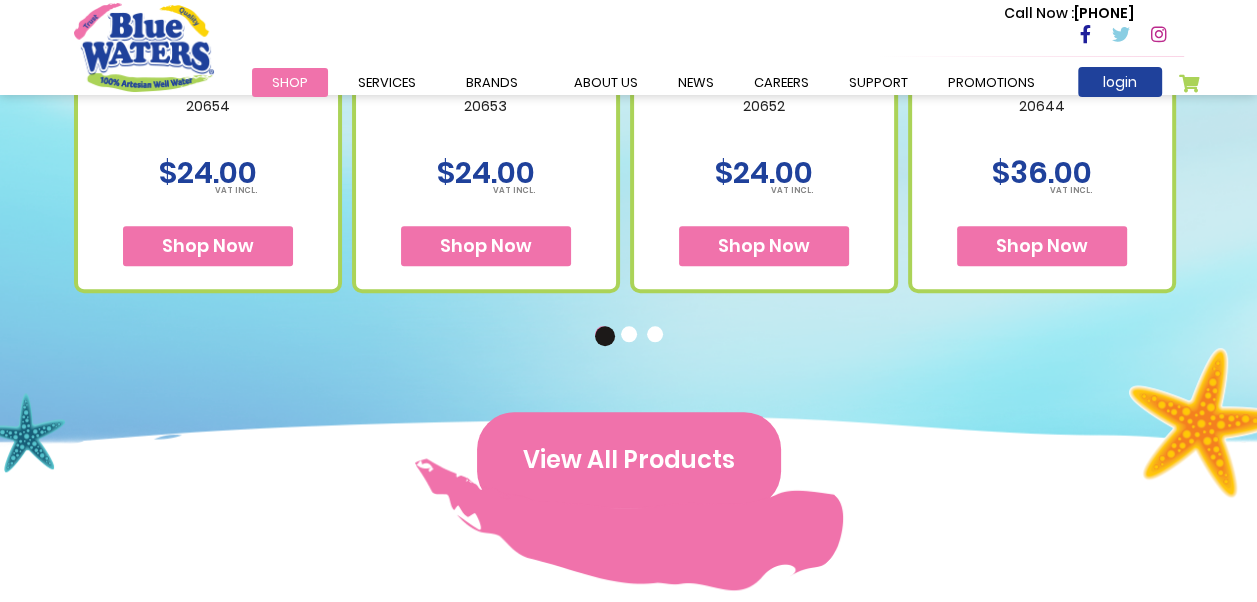 click on "View All Products" at bounding box center (629, 460) 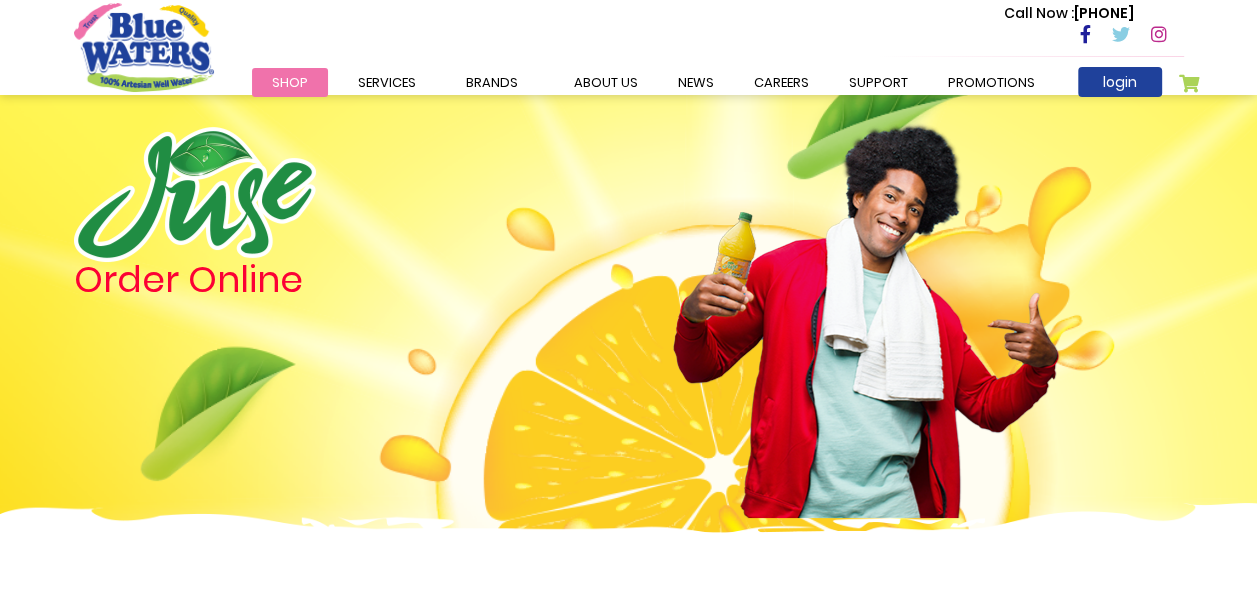 scroll, scrollTop: 0, scrollLeft: 0, axis: both 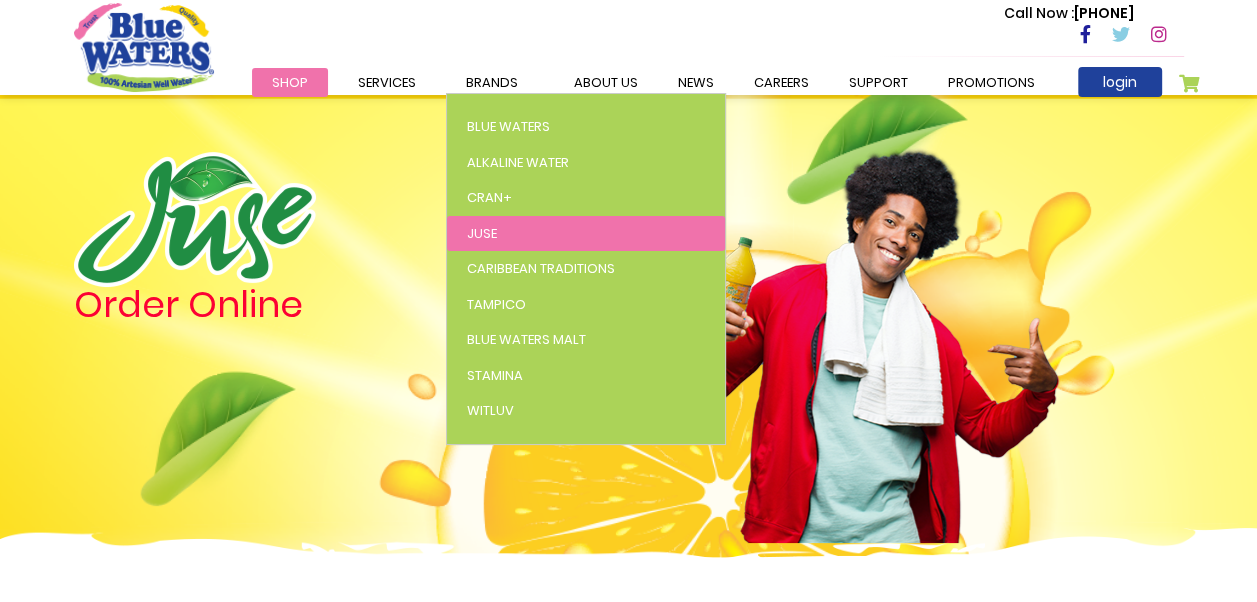 click on "Juse" at bounding box center [482, 233] 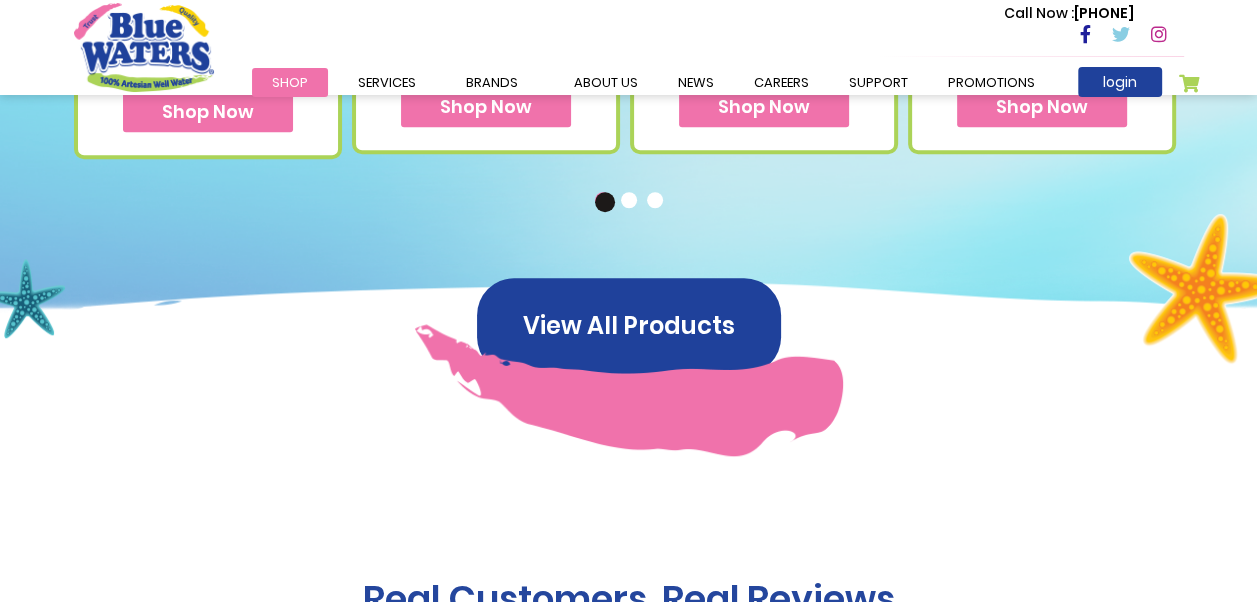 scroll, scrollTop: 1300, scrollLeft: 0, axis: vertical 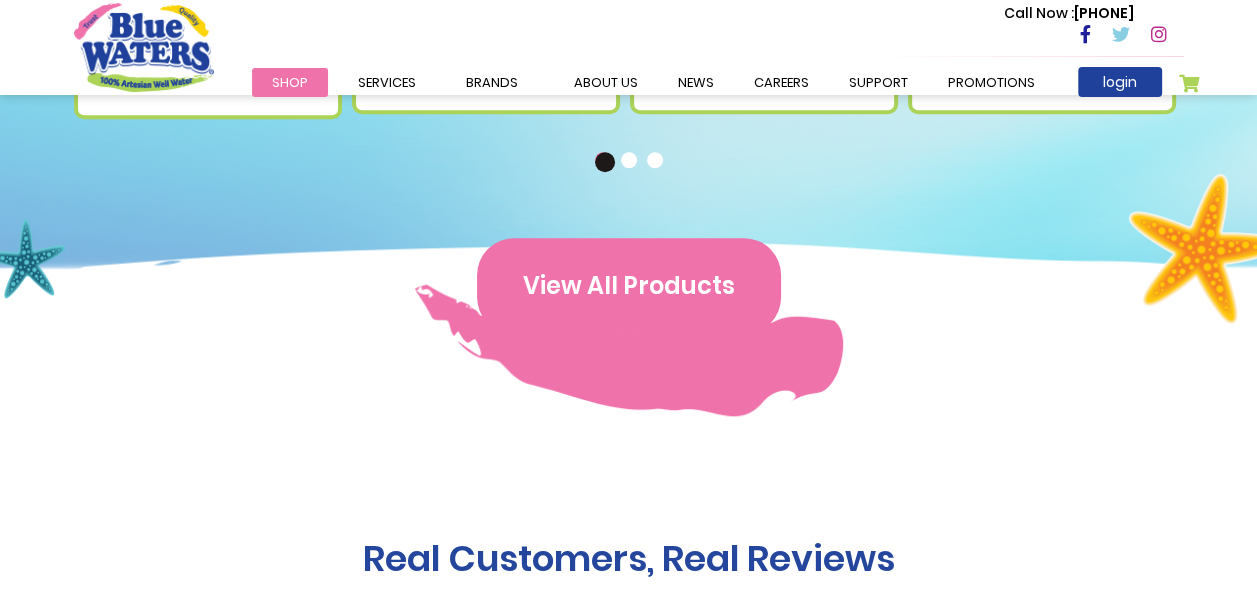 click on "View All Products" at bounding box center (629, 286) 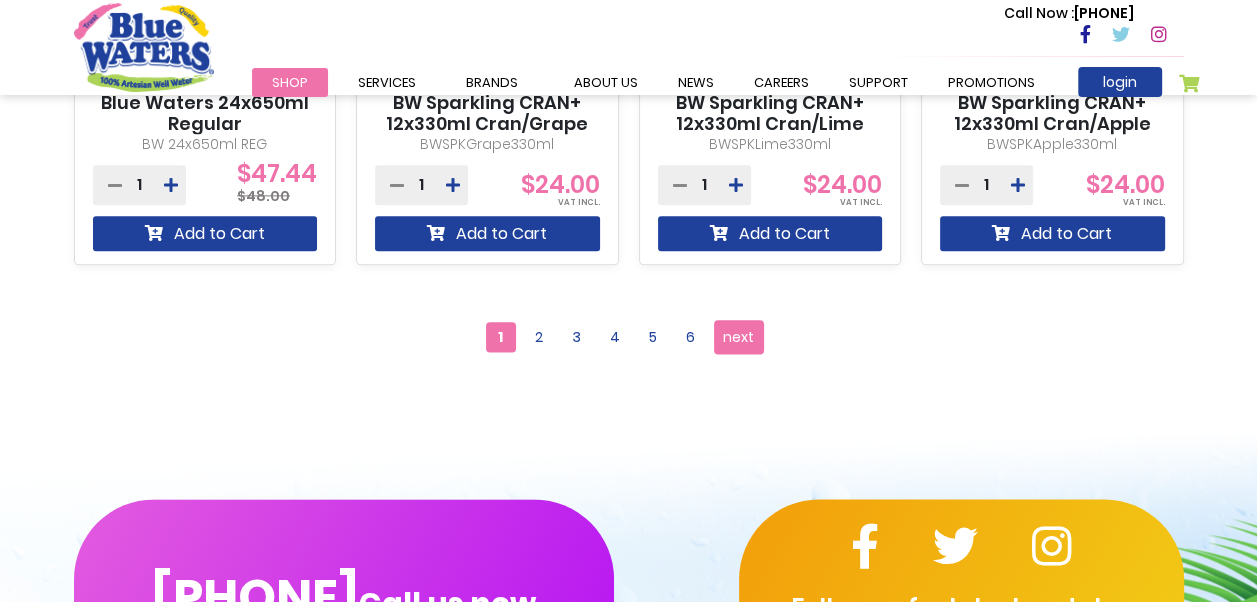 scroll, scrollTop: 2000, scrollLeft: 0, axis: vertical 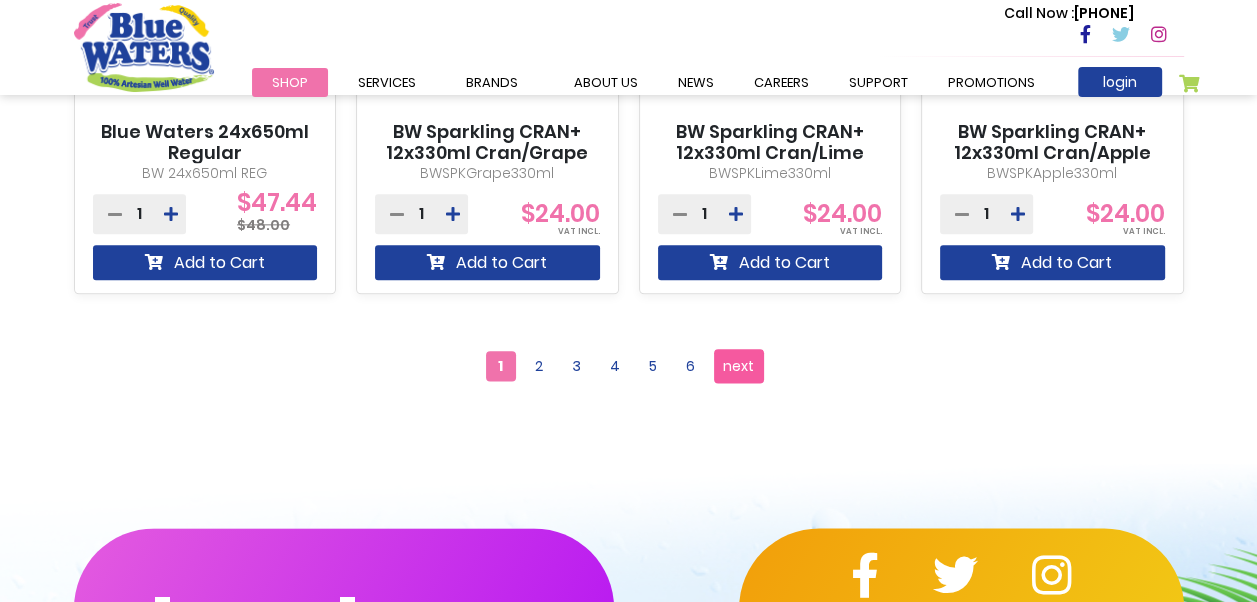 click on "next" at bounding box center [738, 366] 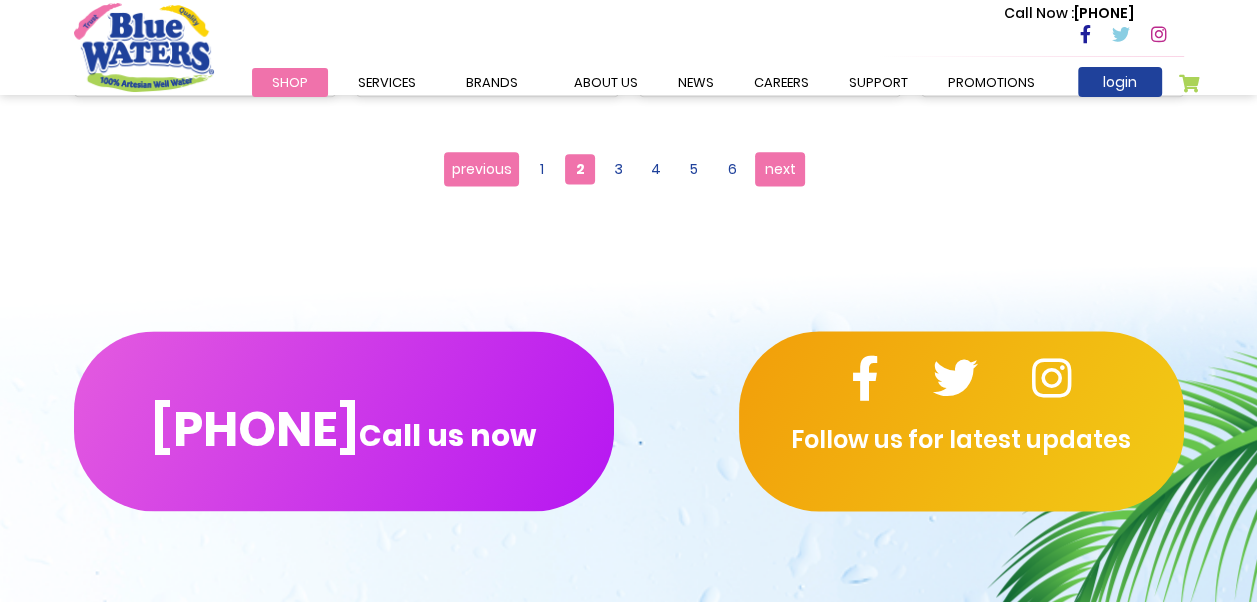 scroll, scrollTop: 2200, scrollLeft: 0, axis: vertical 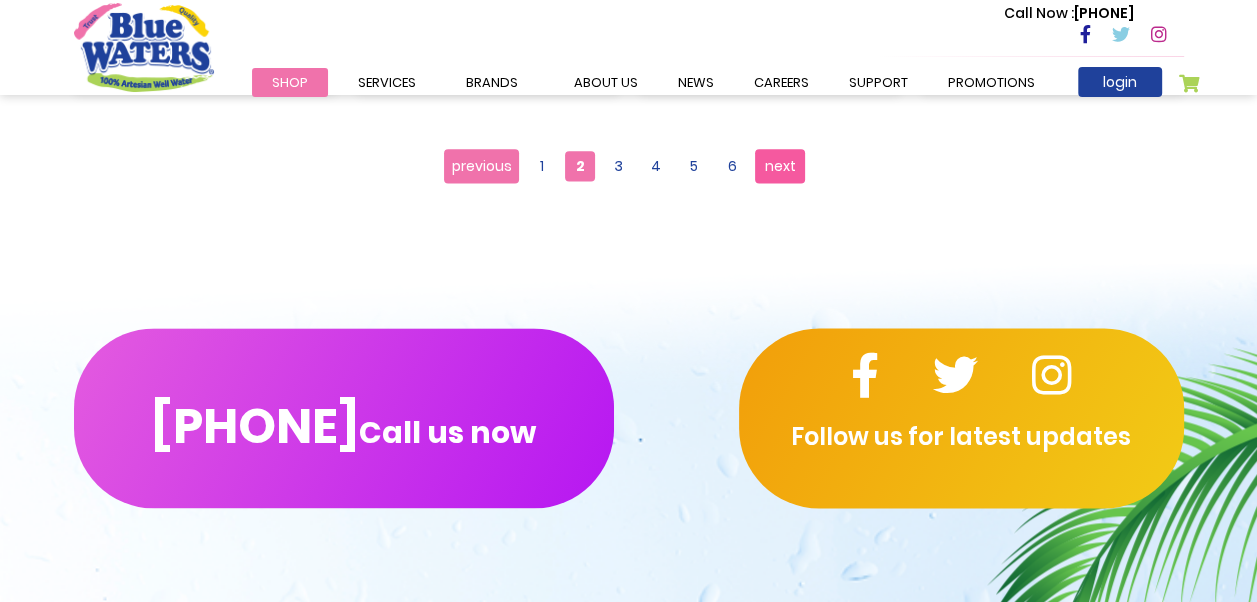 click on "next" at bounding box center (780, 166) 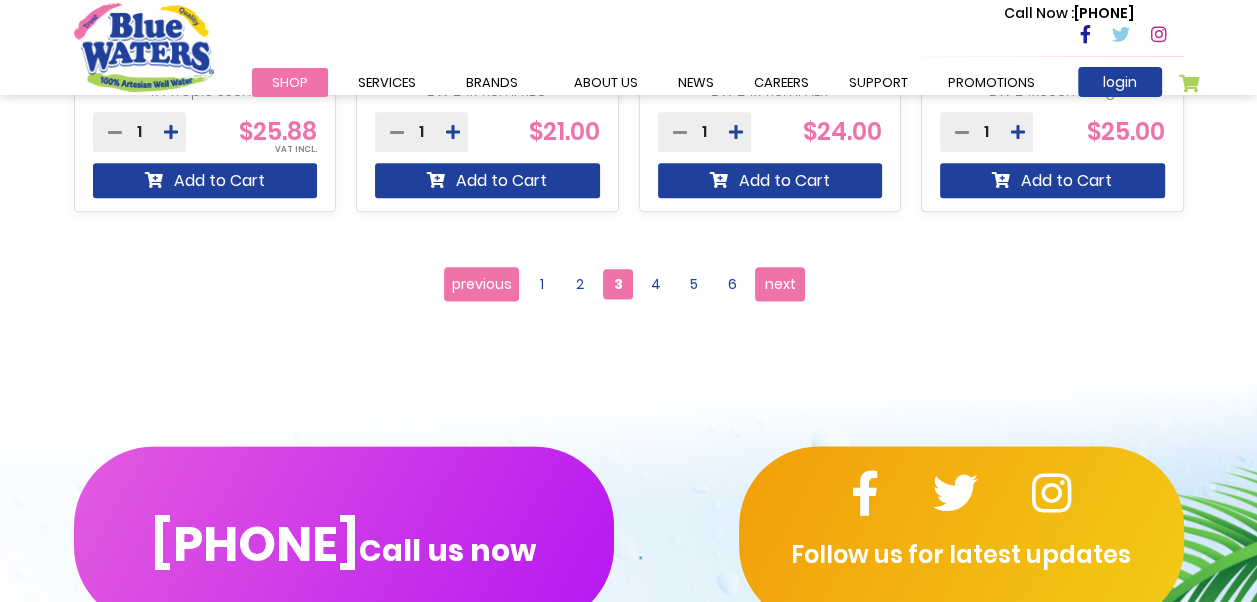 scroll, scrollTop: 2100, scrollLeft: 0, axis: vertical 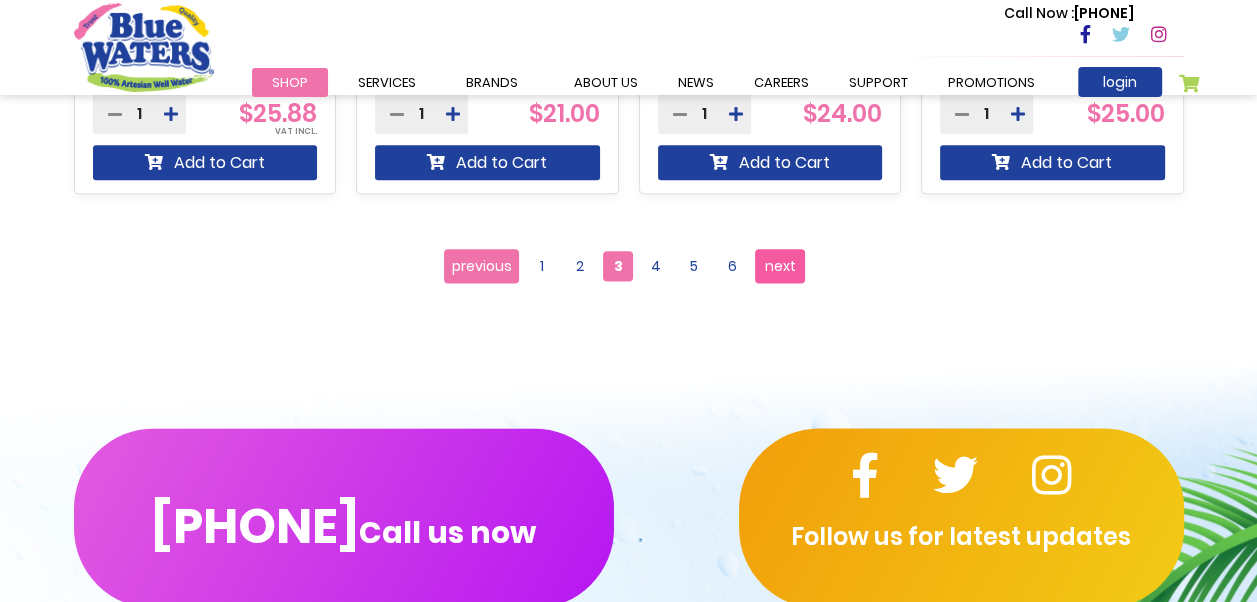 click on "next" at bounding box center [780, 266] 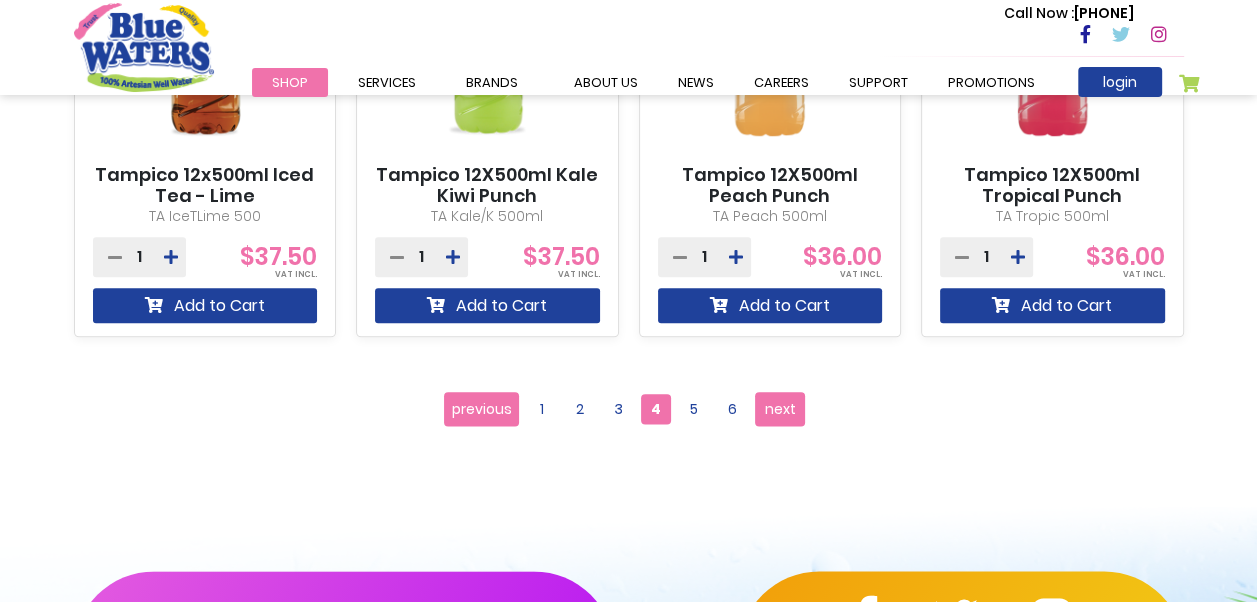 scroll, scrollTop: 1800, scrollLeft: 0, axis: vertical 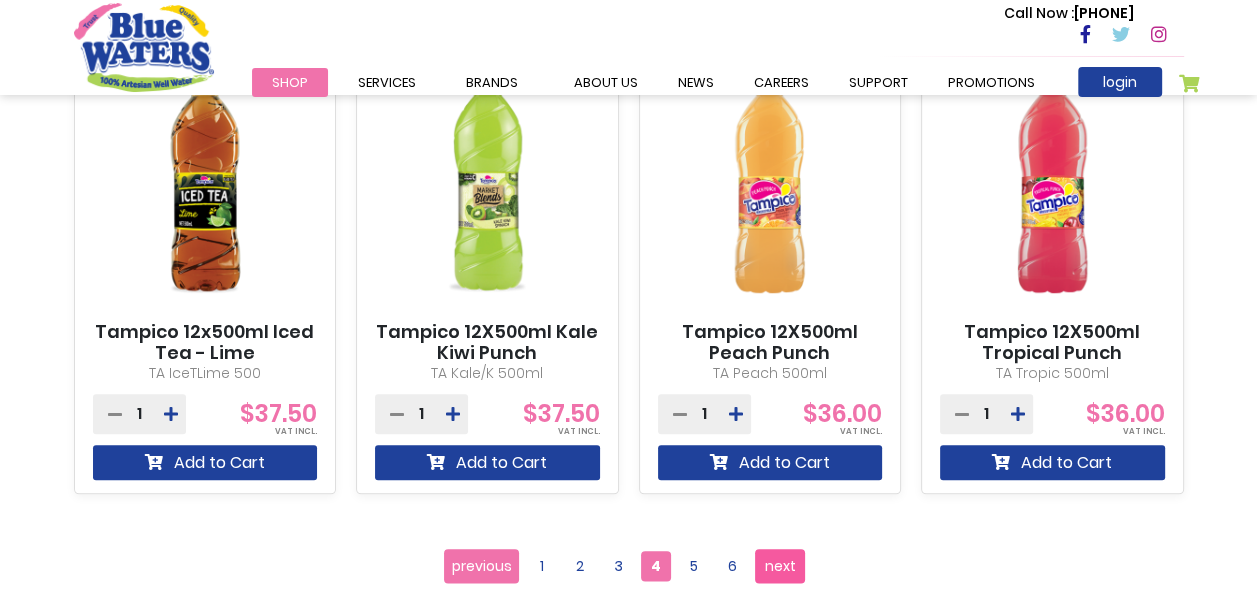 click on "next" at bounding box center (780, 566) 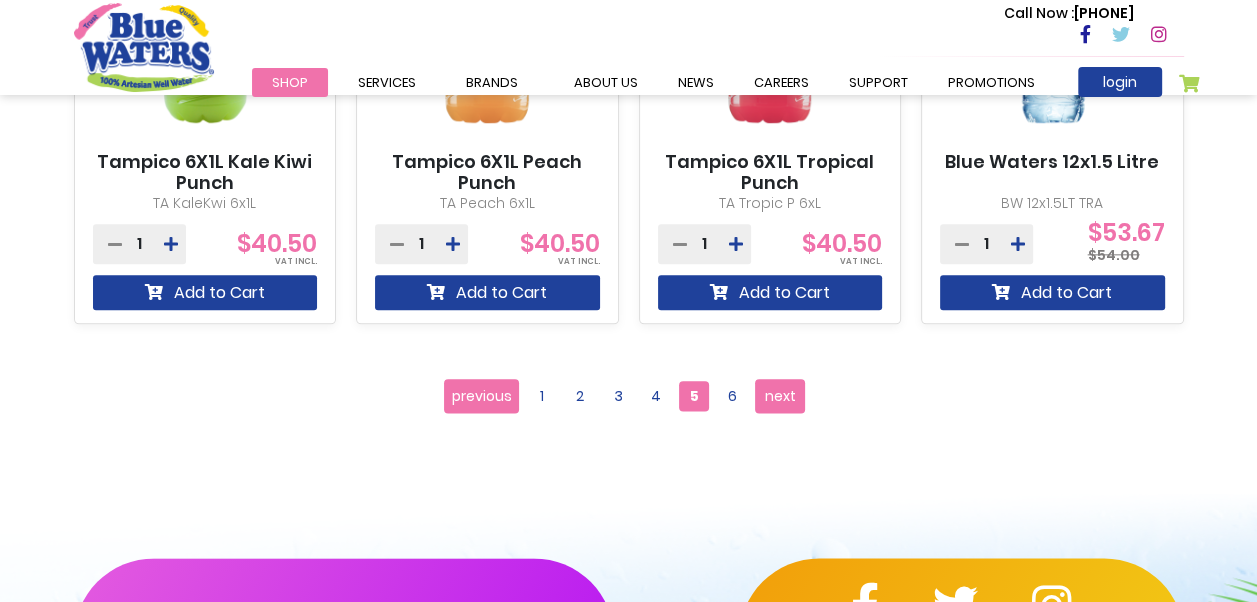 scroll, scrollTop: 2100, scrollLeft: 0, axis: vertical 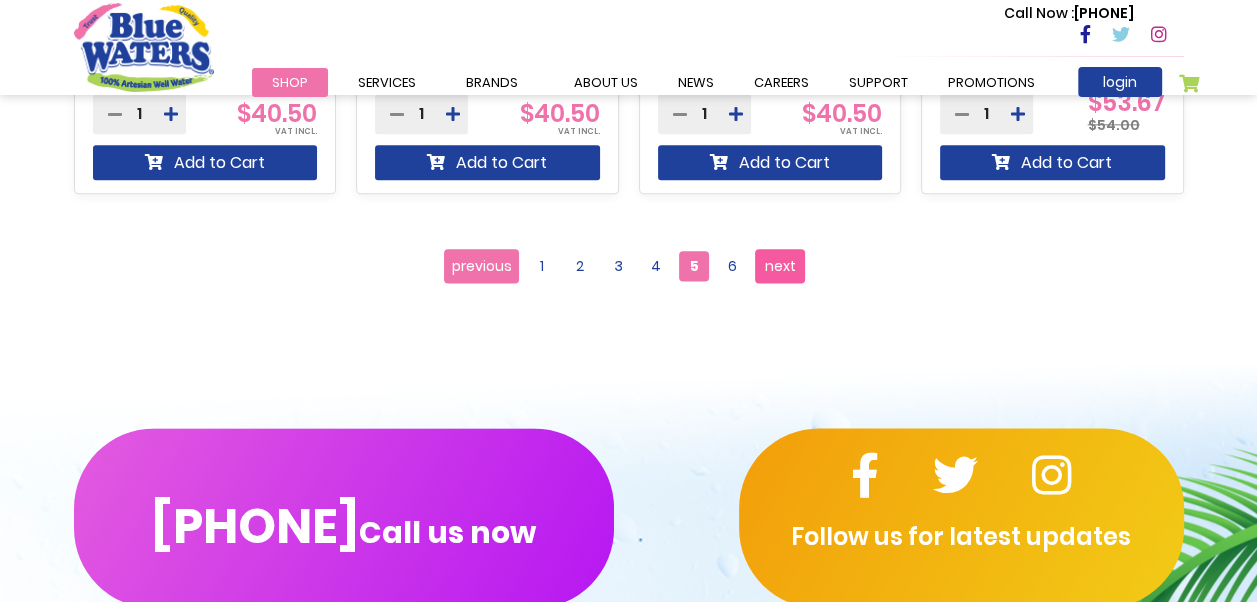 click on "next" at bounding box center [780, 266] 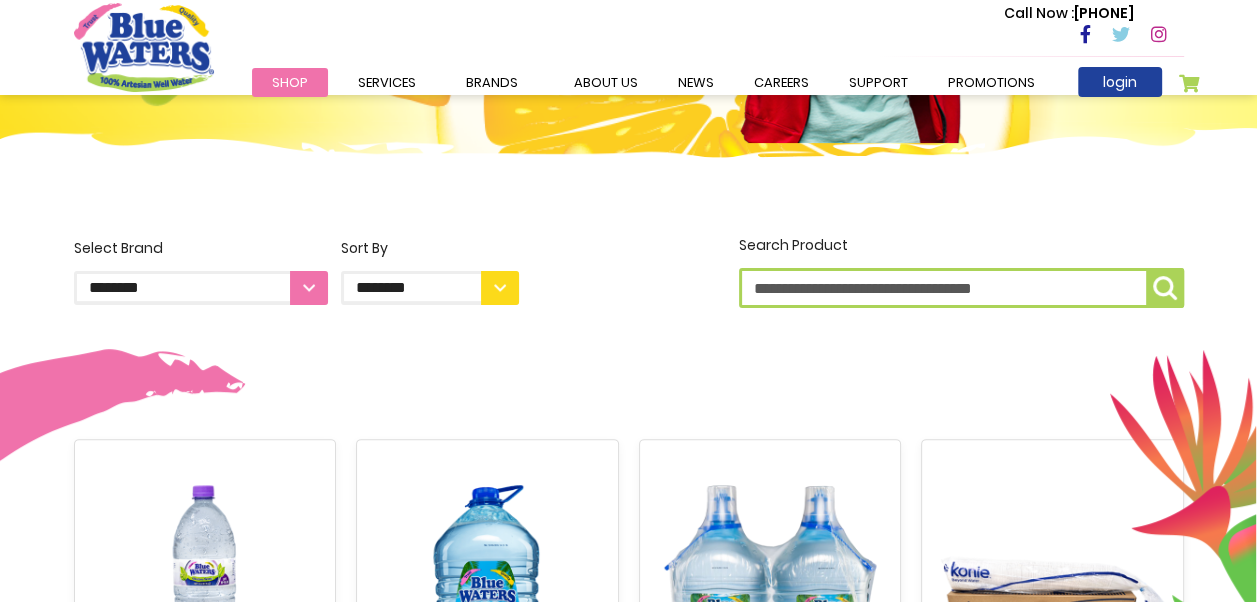 scroll, scrollTop: 0, scrollLeft: 0, axis: both 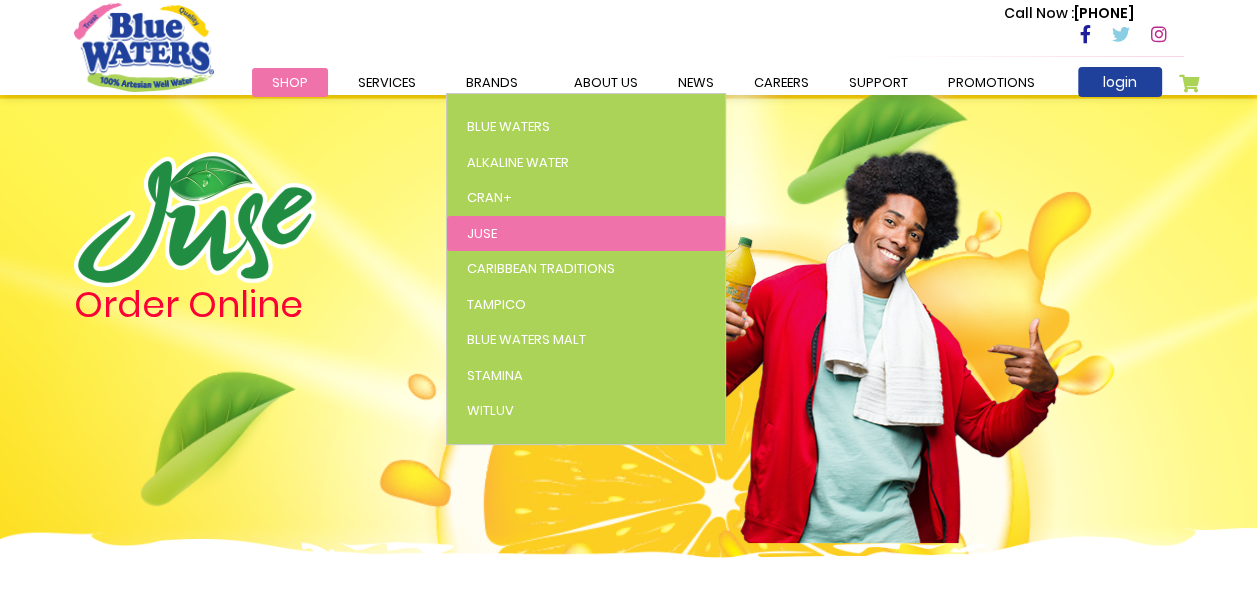 click on "Juse" at bounding box center [482, 233] 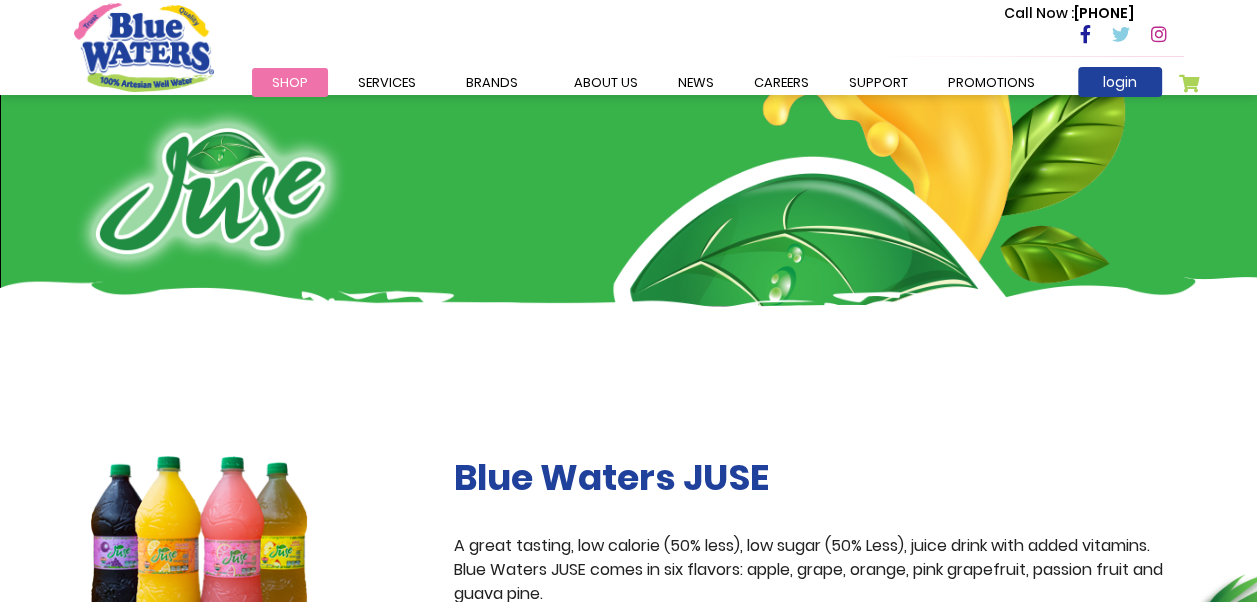 scroll, scrollTop: 0, scrollLeft: 0, axis: both 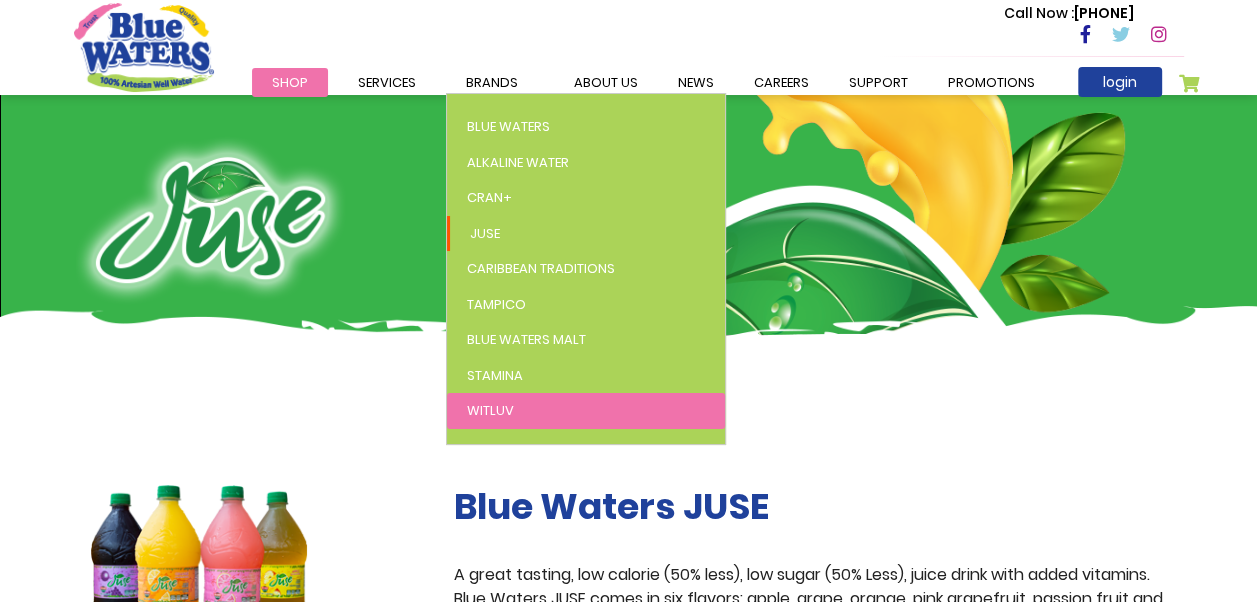 click on "WitLuv" at bounding box center [490, 410] 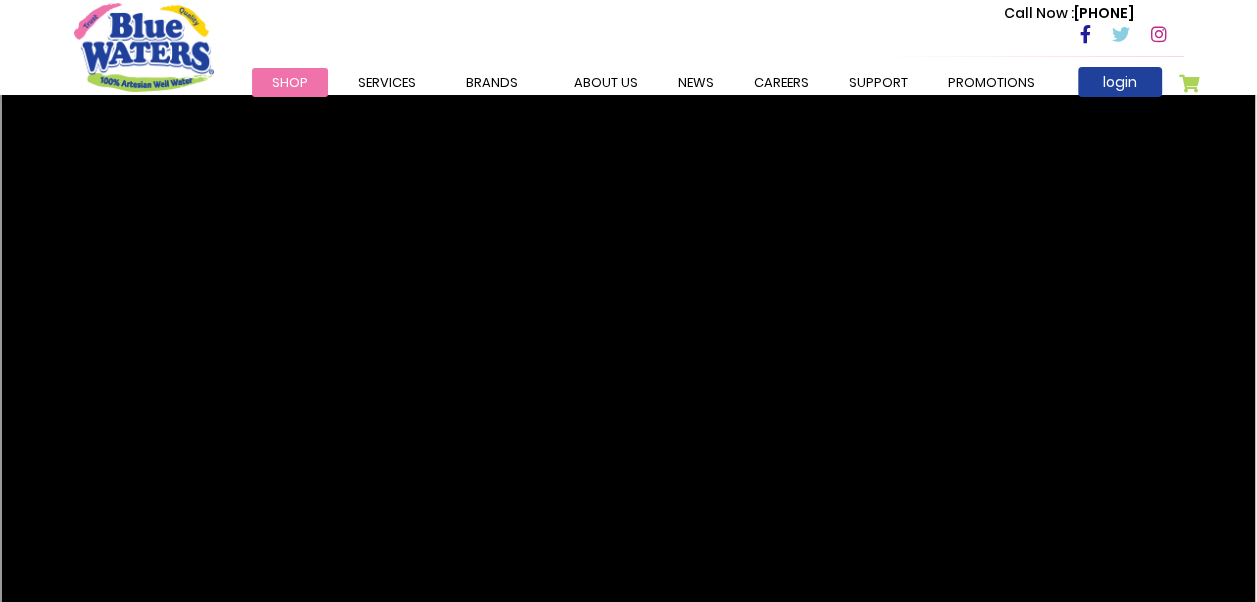 scroll, scrollTop: 0, scrollLeft: 0, axis: both 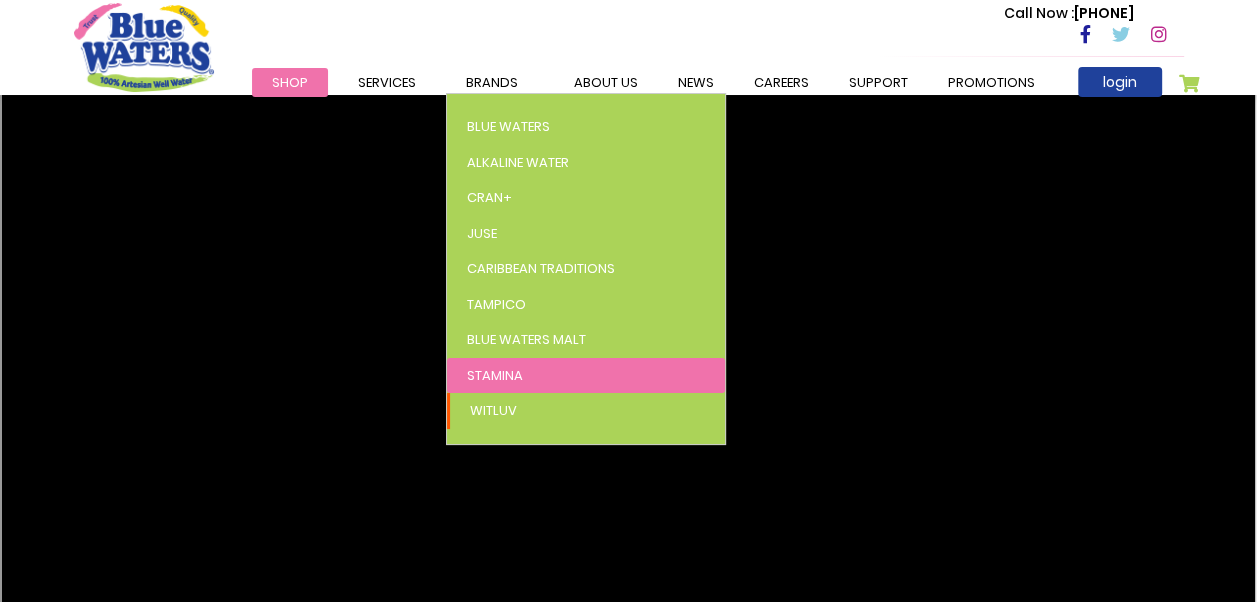 click on "Stamina" at bounding box center (495, 375) 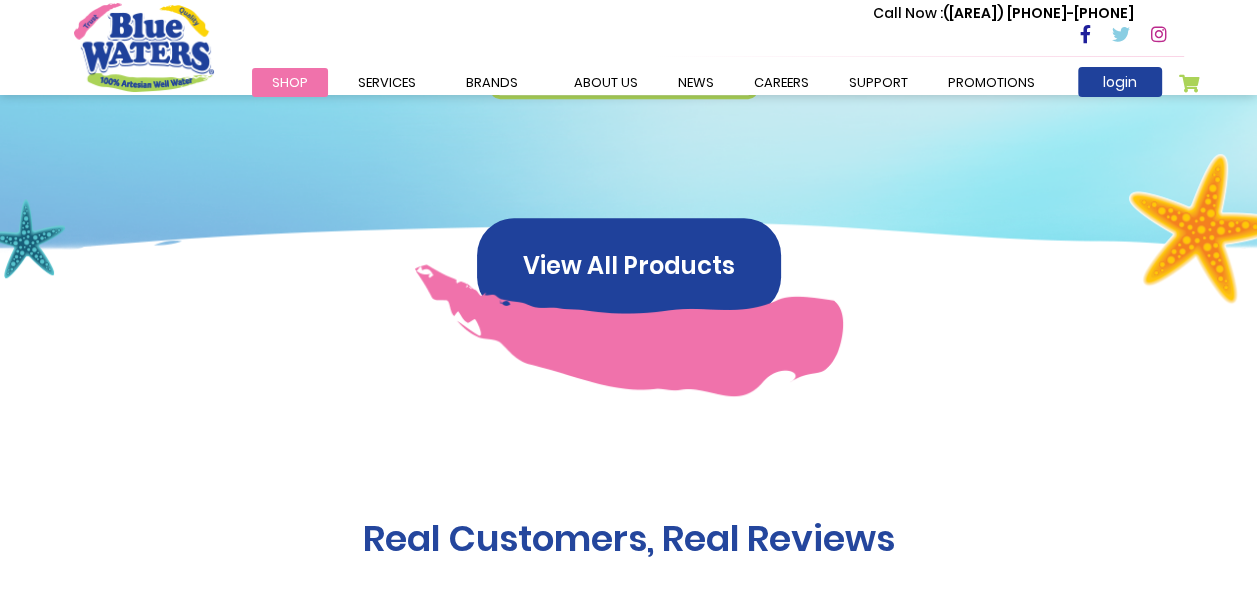 scroll, scrollTop: 1400, scrollLeft: 0, axis: vertical 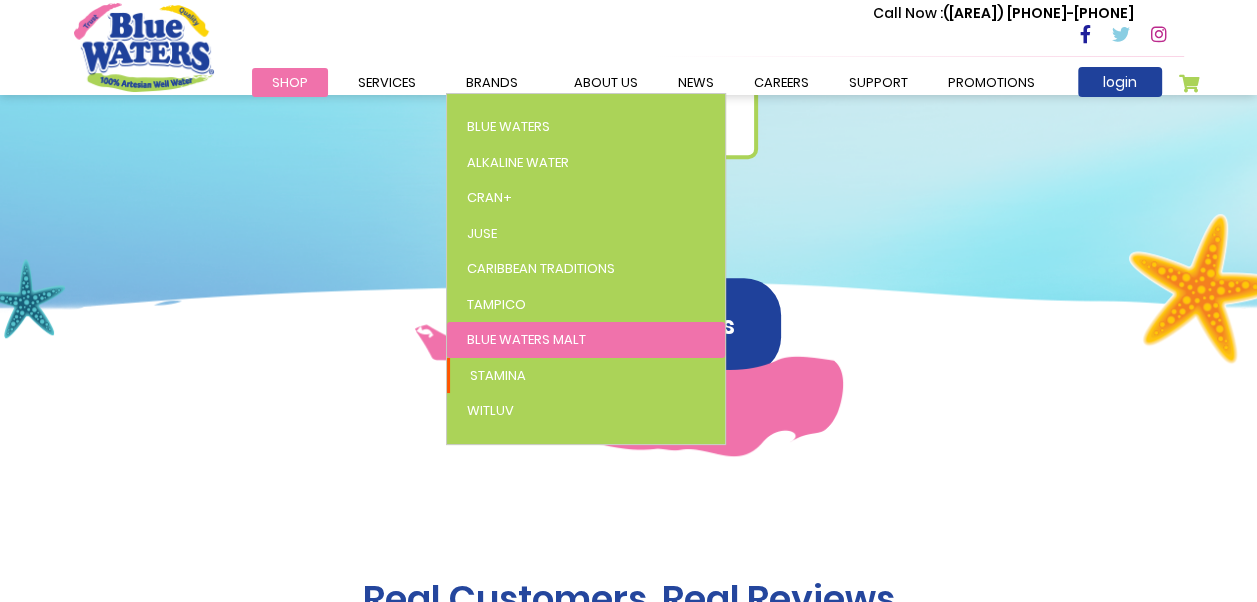 click on "Blue Waters Malt" at bounding box center [526, 339] 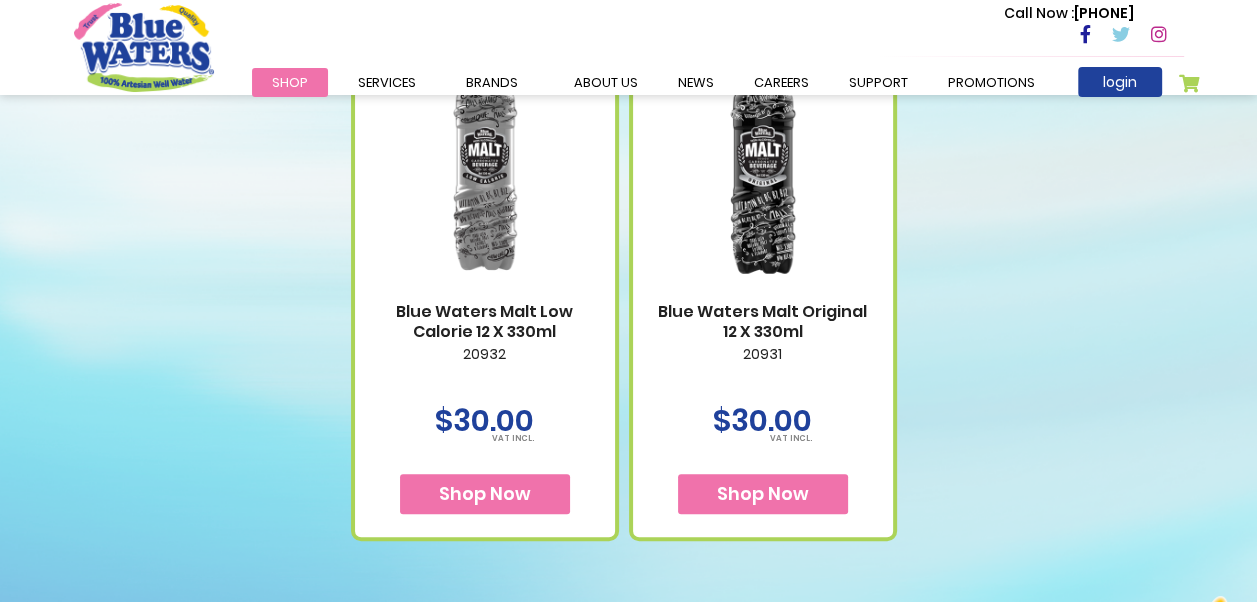 scroll, scrollTop: 800, scrollLeft: 0, axis: vertical 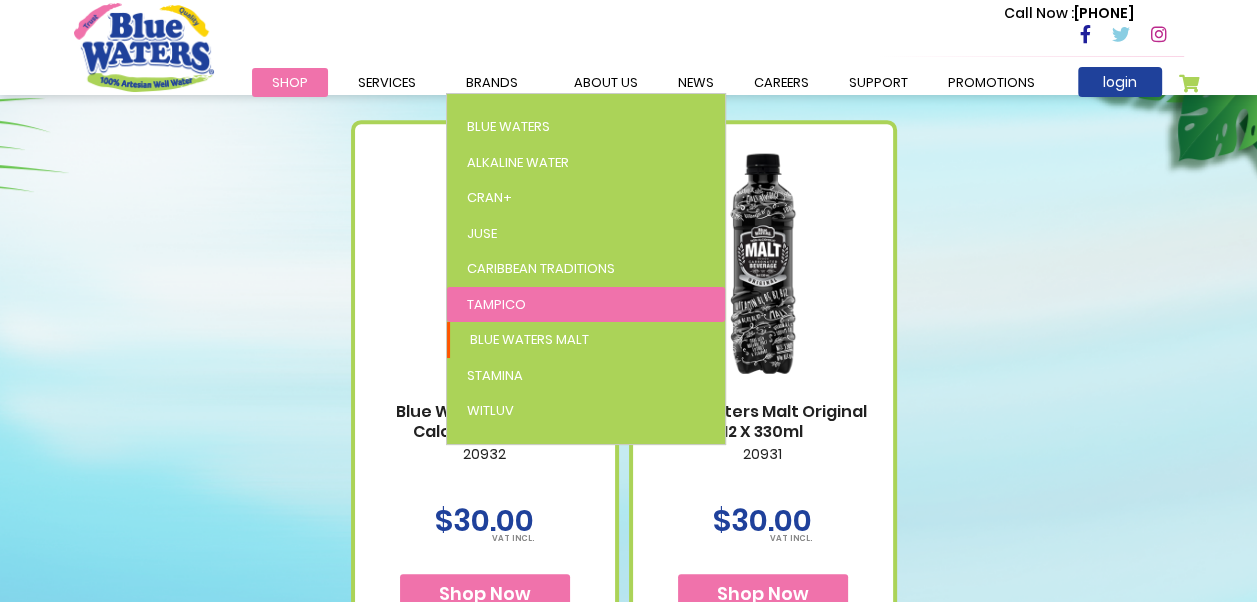 click on "Tampico" at bounding box center [496, 304] 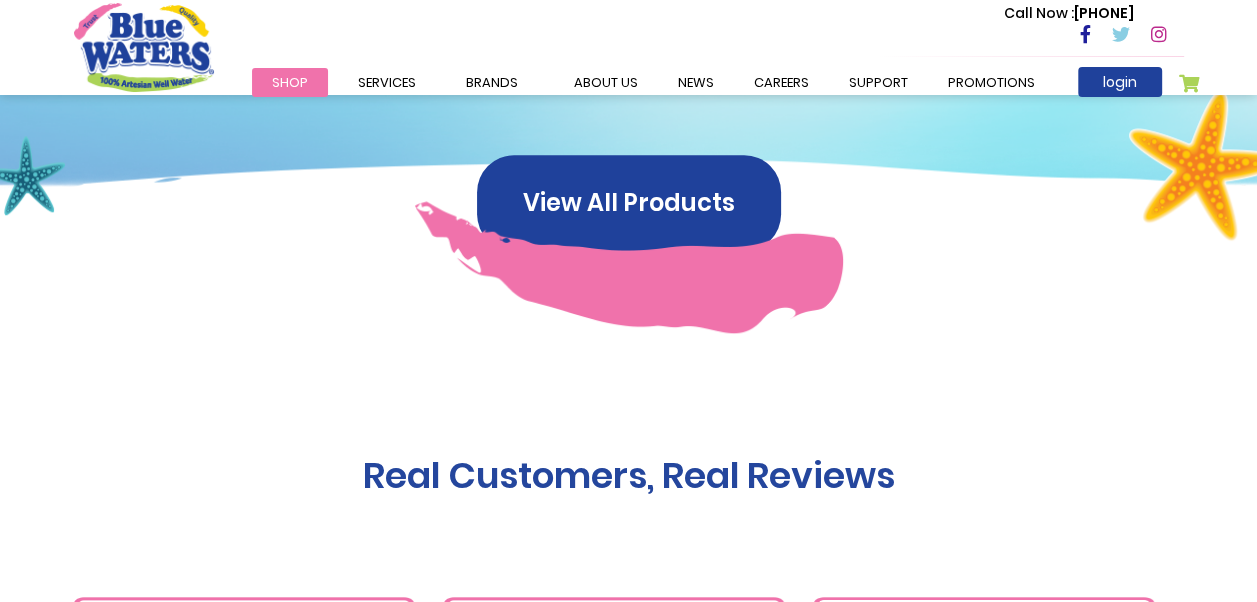scroll, scrollTop: 1400, scrollLeft: 0, axis: vertical 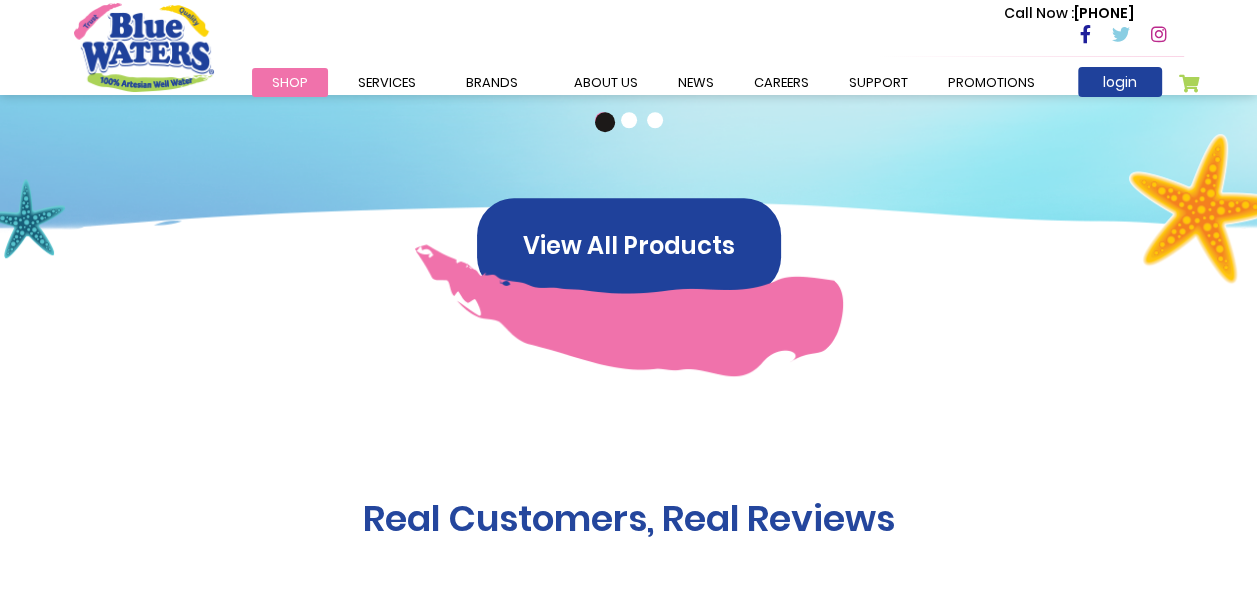 click on "2" at bounding box center (631, 122) 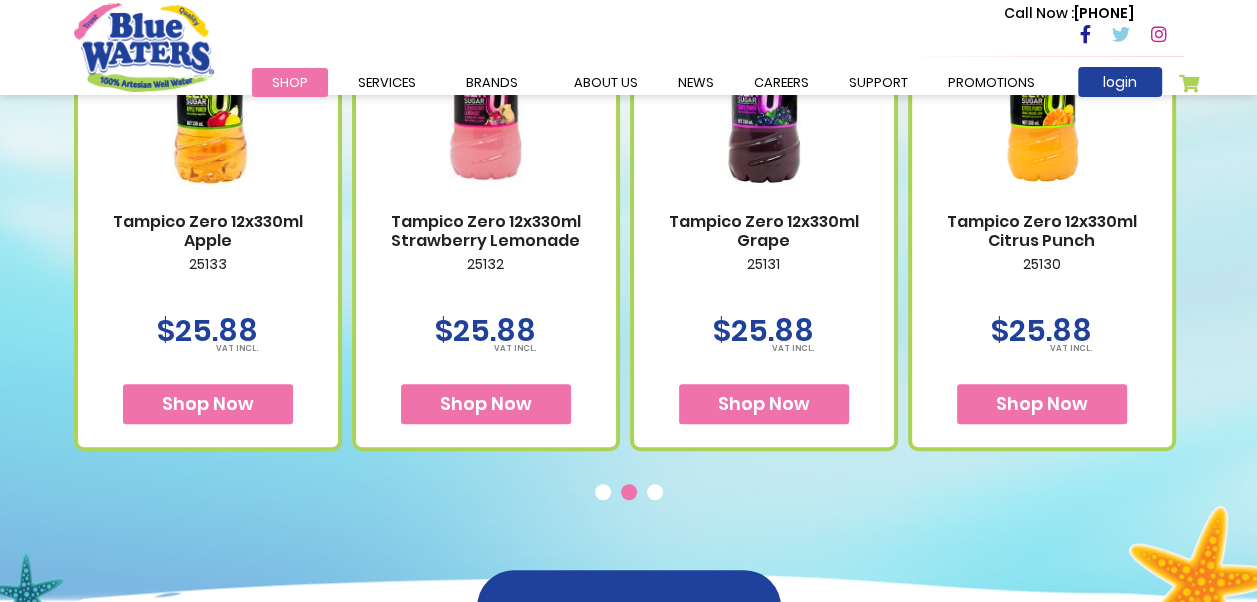 scroll, scrollTop: 1300, scrollLeft: 0, axis: vertical 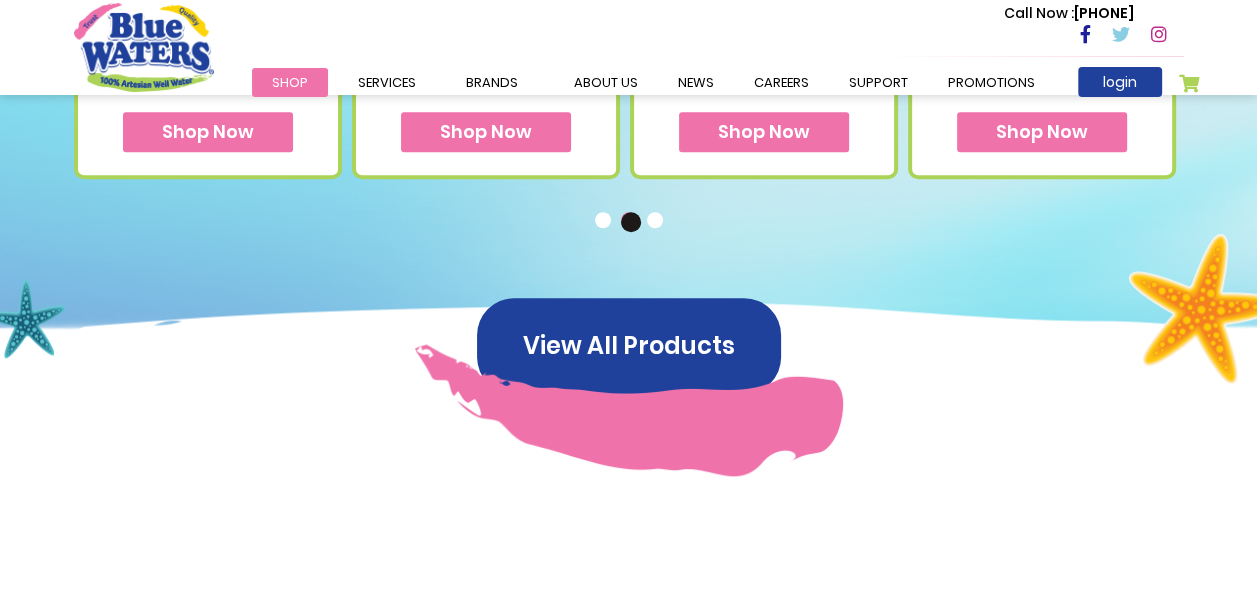 click on "3" at bounding box center (657, 222) 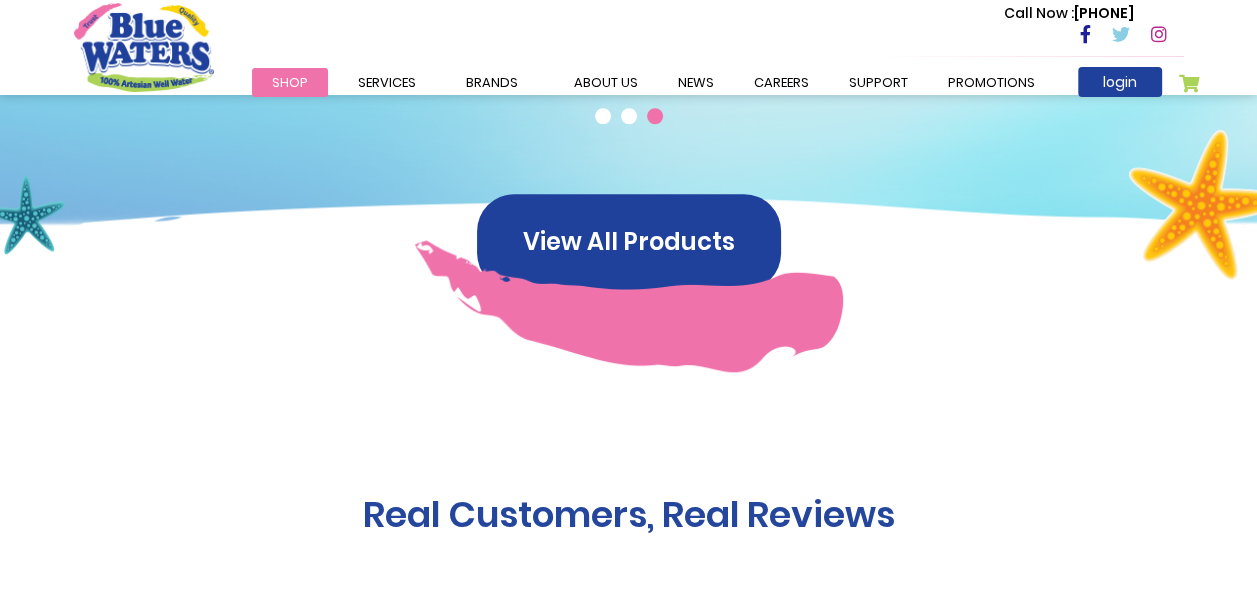 scroll, scrollTop: 1400, scrollLeft: 0, axis: vertical 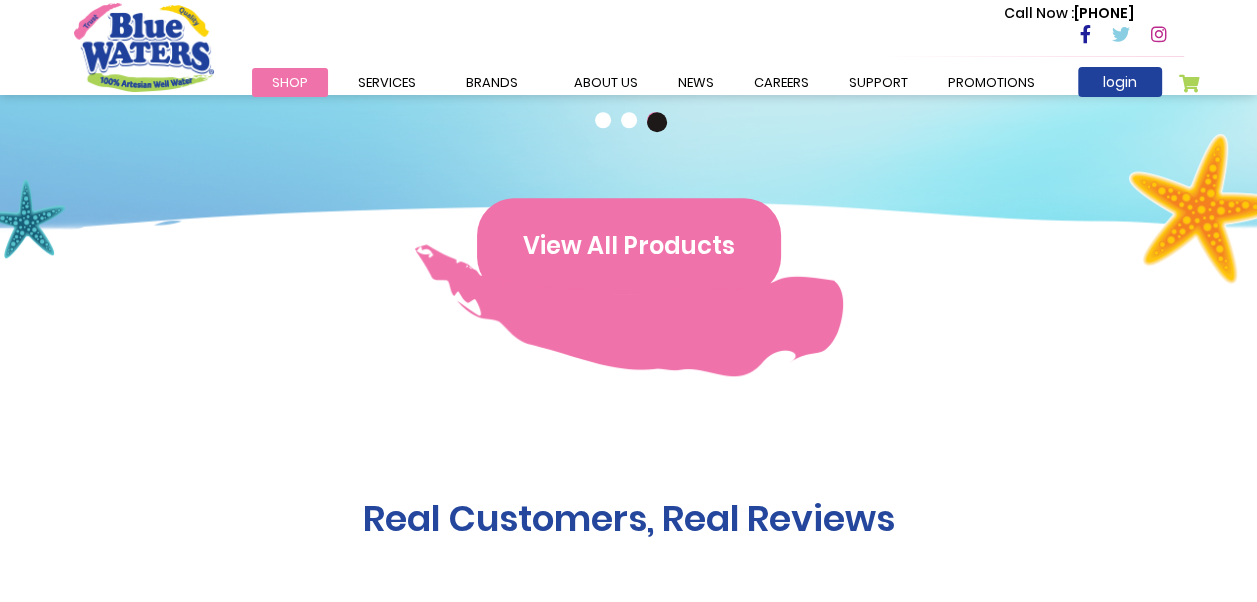 click on "View All Products" at bounding box center (629, 246) 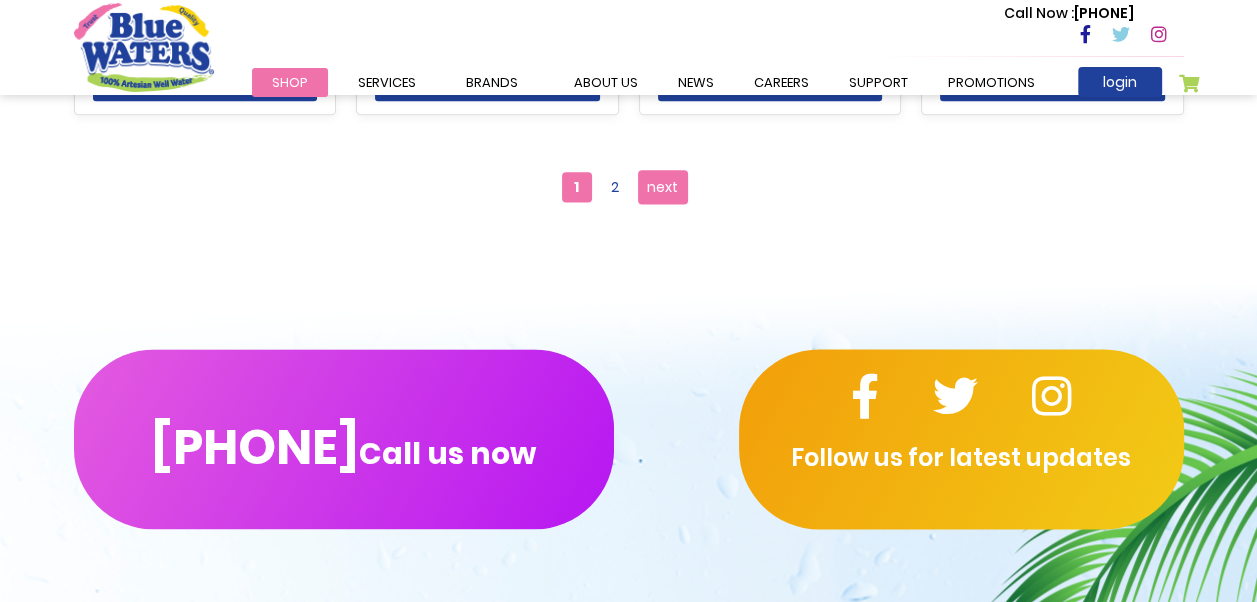 scroll, scrollTop: 2200, scrollLeft: 0, axis: vertical 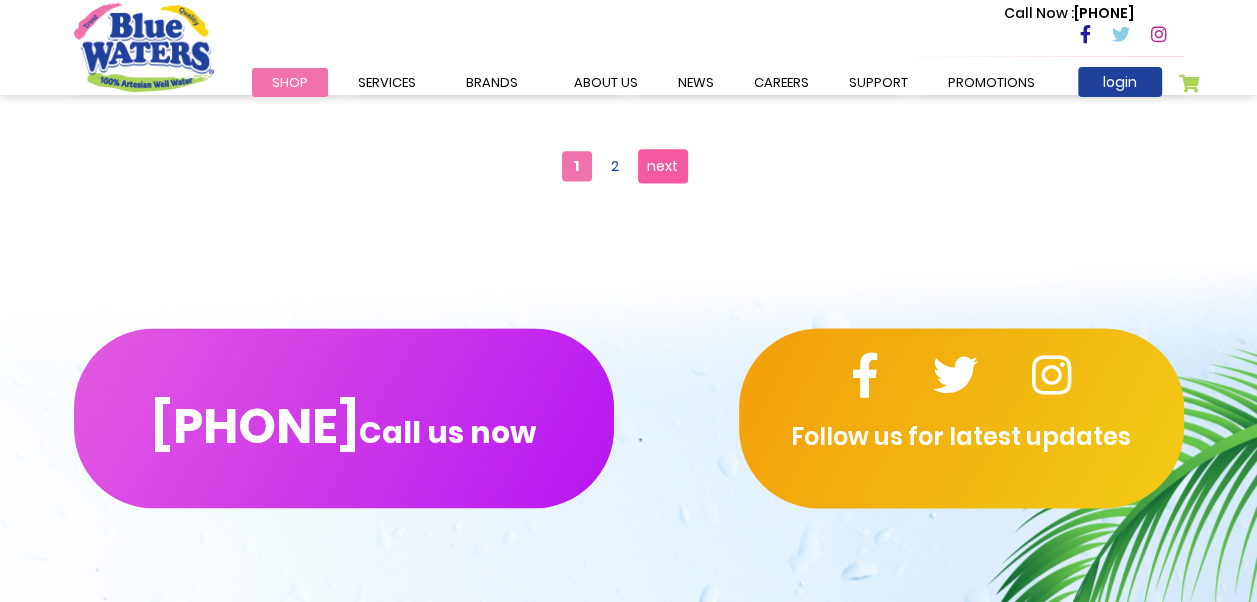 click on "next" at bounding box center (662, 166) 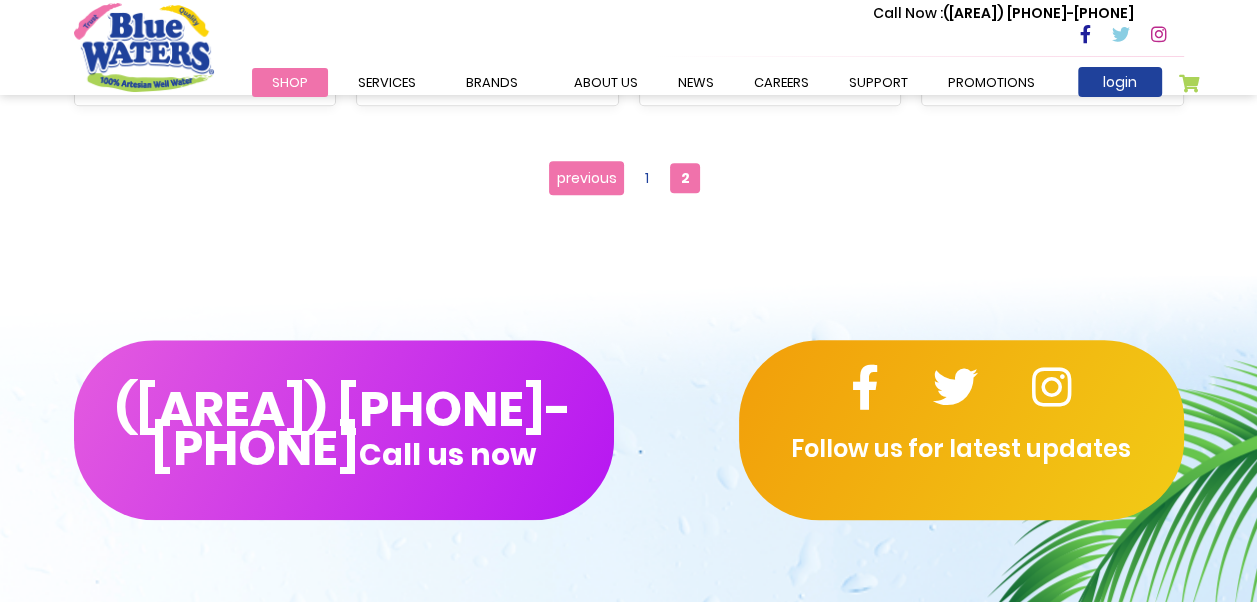 scroll, scrollTop: 1700, scrollLeft: 0, axis: vertical 